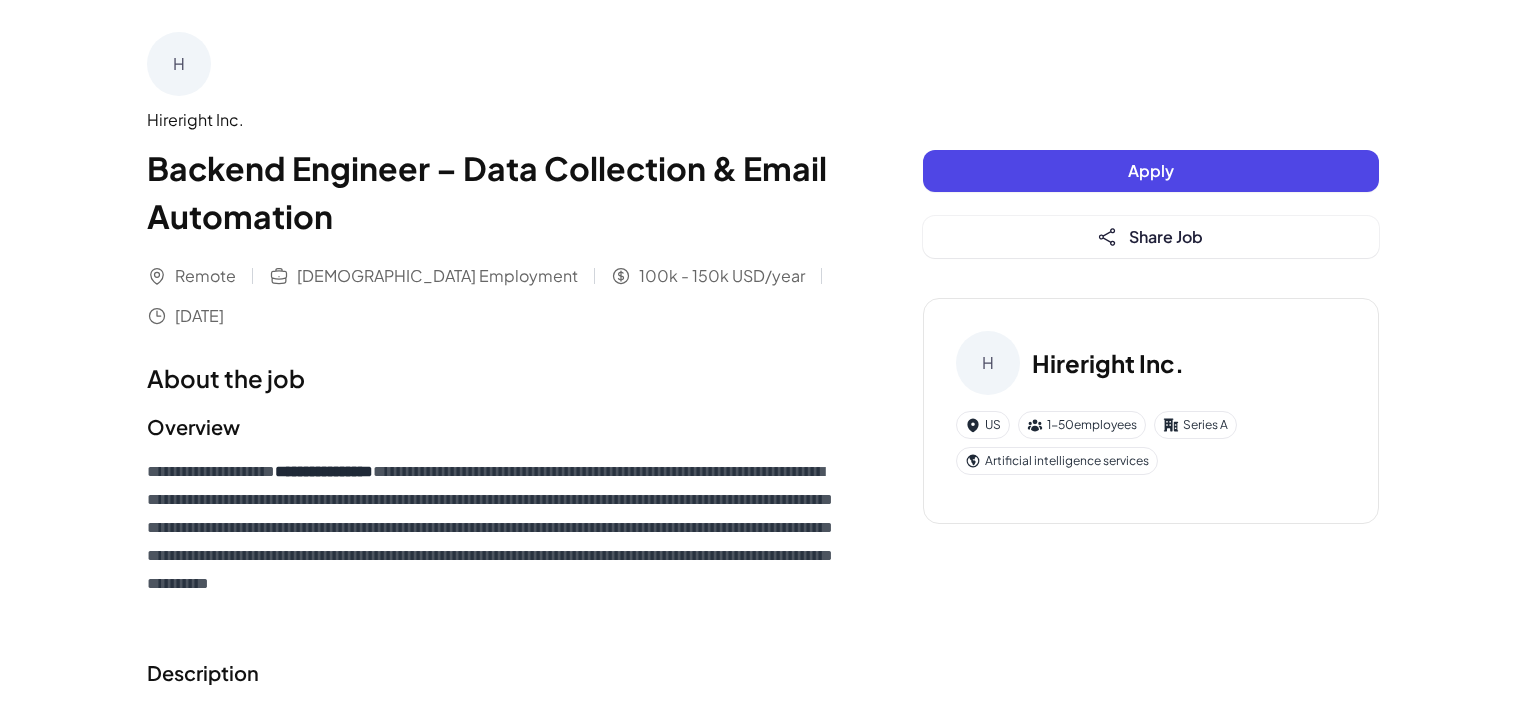 scroll, scrollTop: 0, scrollLeft: 0, axis: both 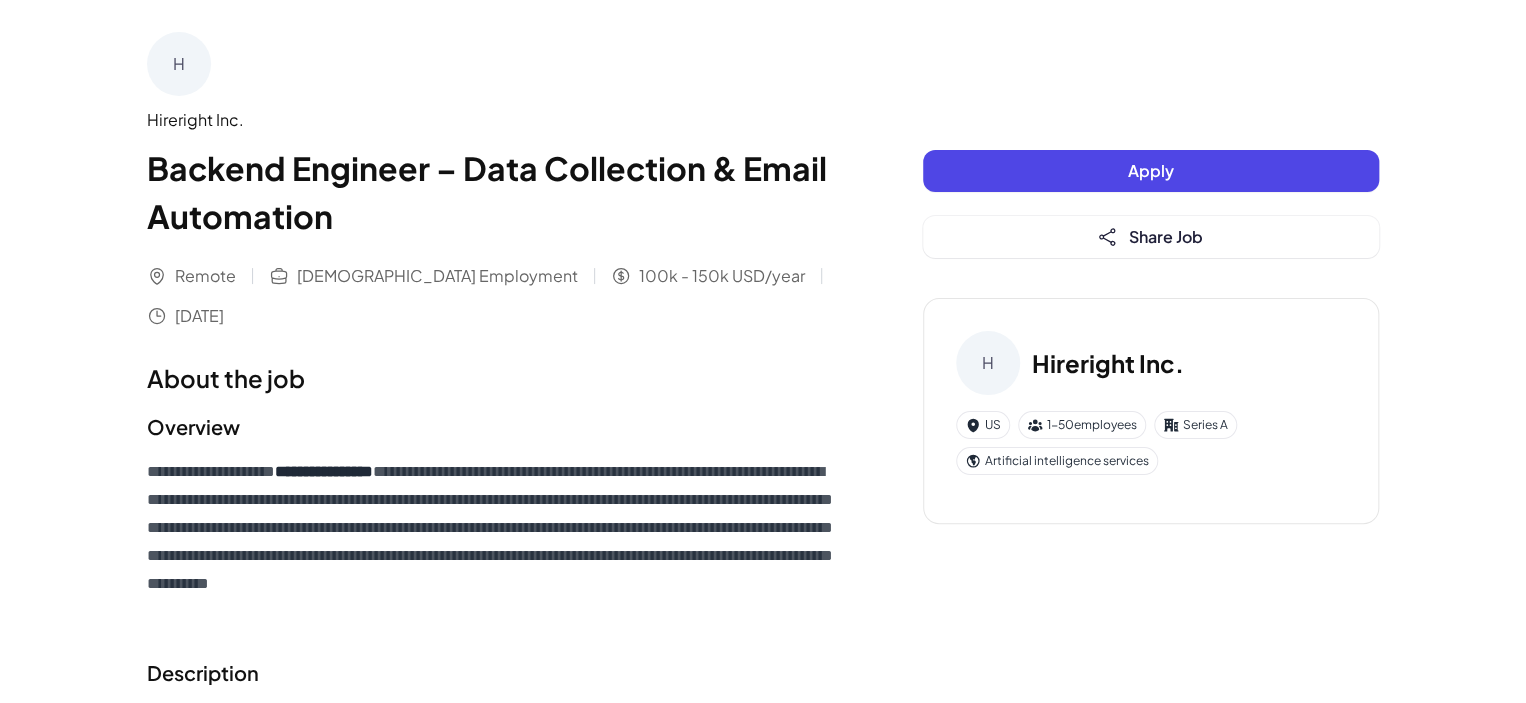 click on "Backend Engineer – Data Collection & Email Automation" at bounding box center (495, 192) 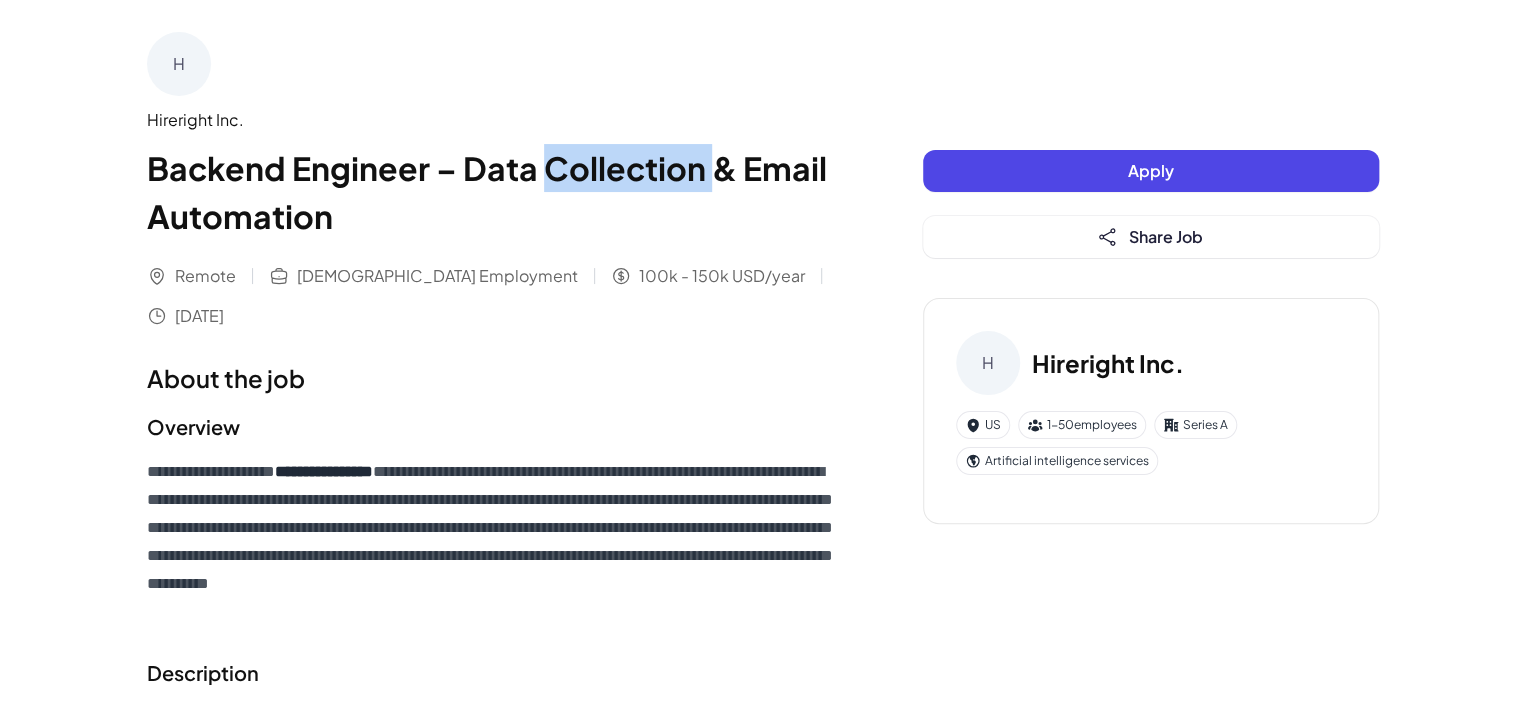click on "Backend Engineer – Data Collection & Email Automation" at bounding box center [495, 192] 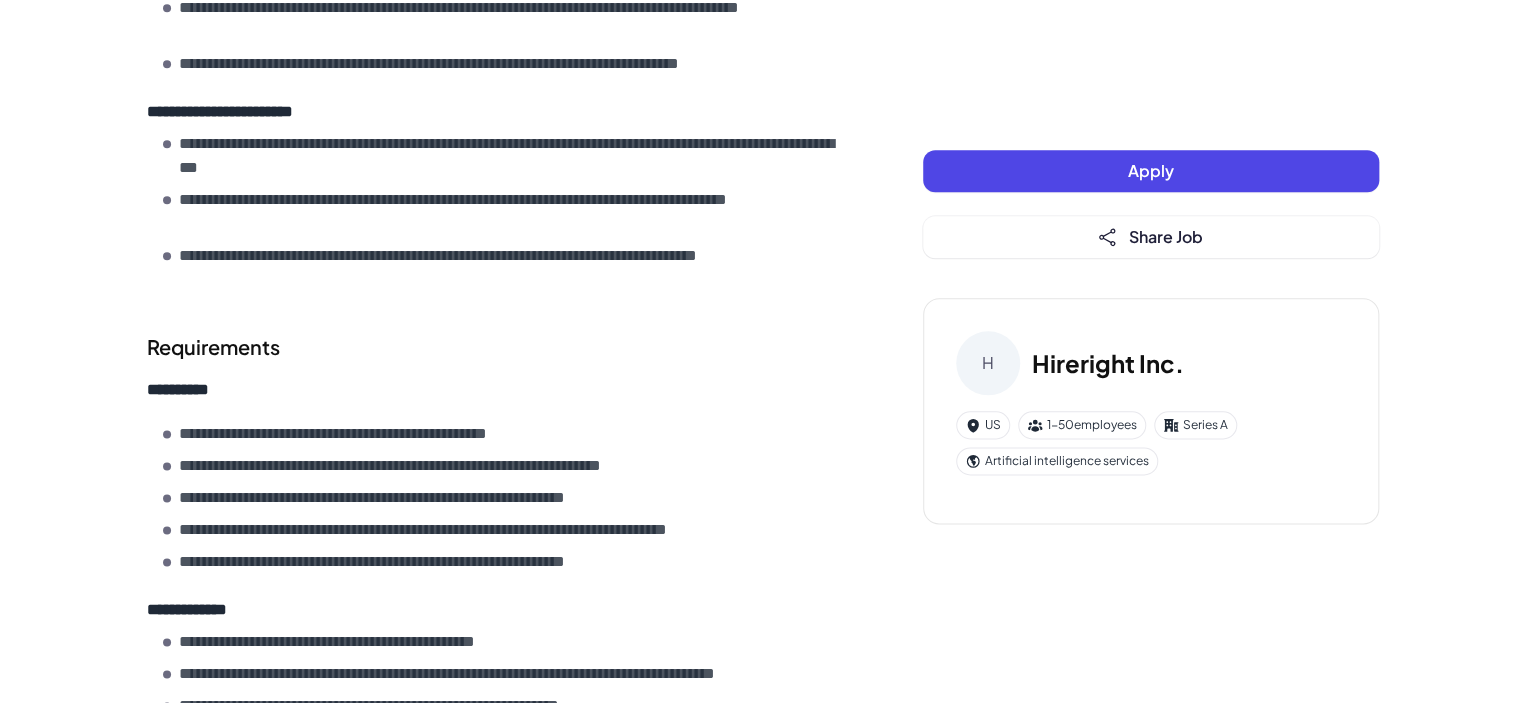 scroll, scrollTop: 1100, scrollLeft: 0, axis: vertical 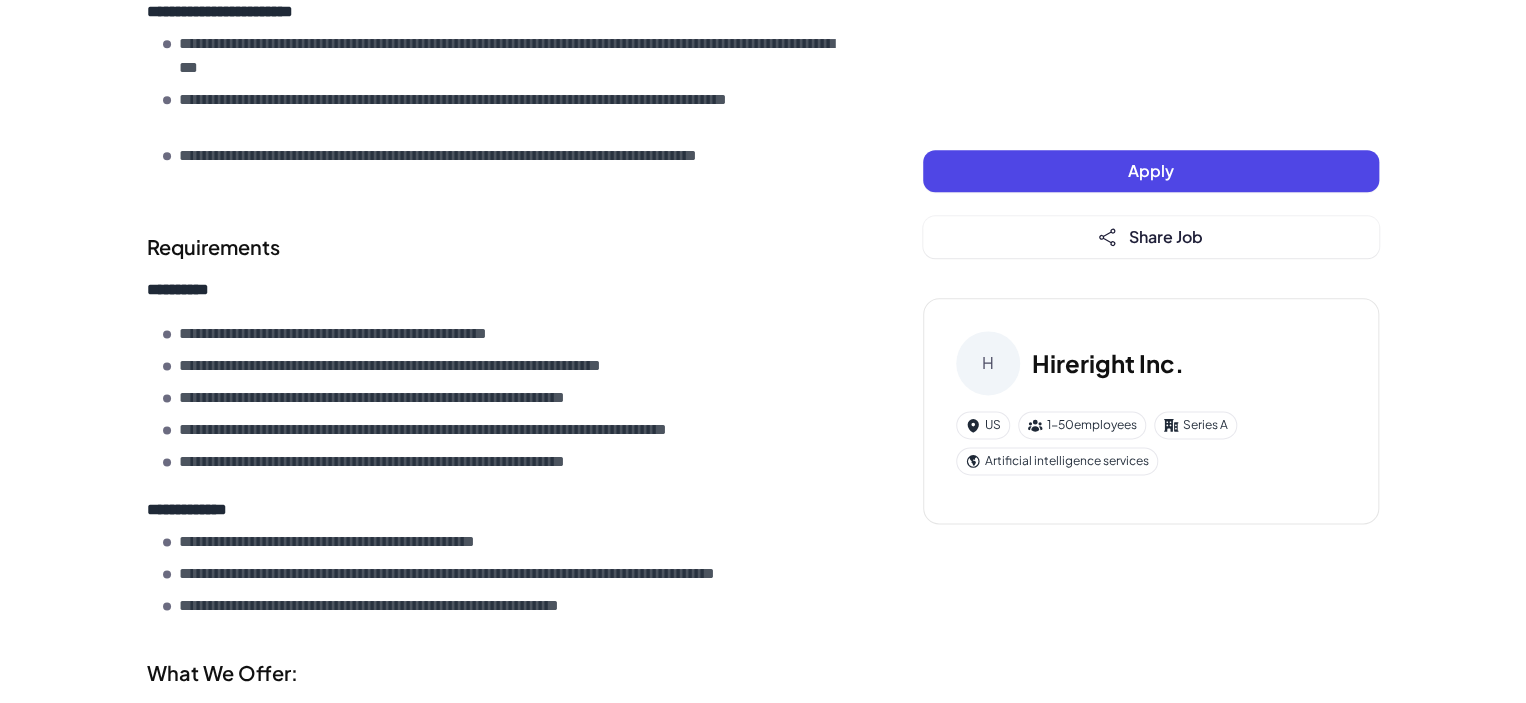 click on "**********" at bounding box center (377, 334) 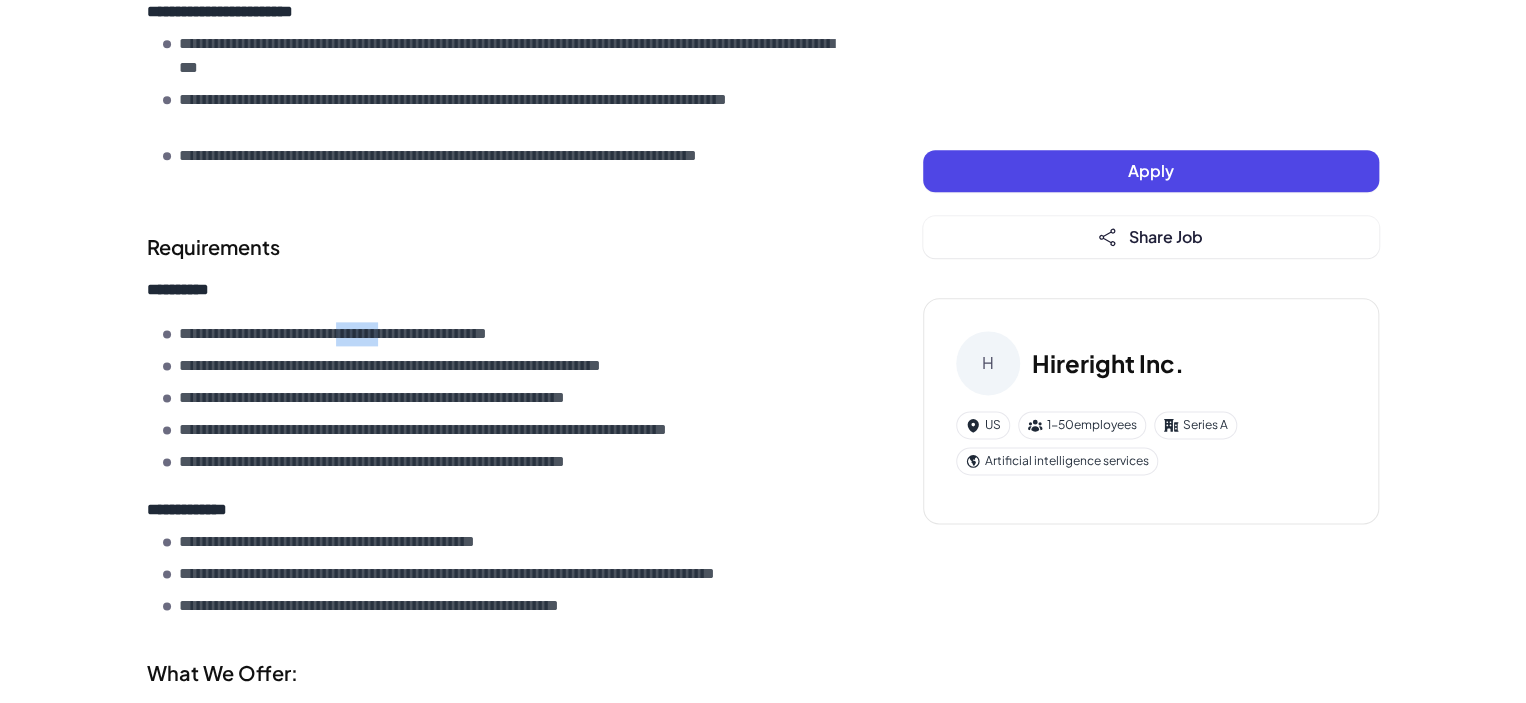 click on "**********" at bounding box center [377, 334] 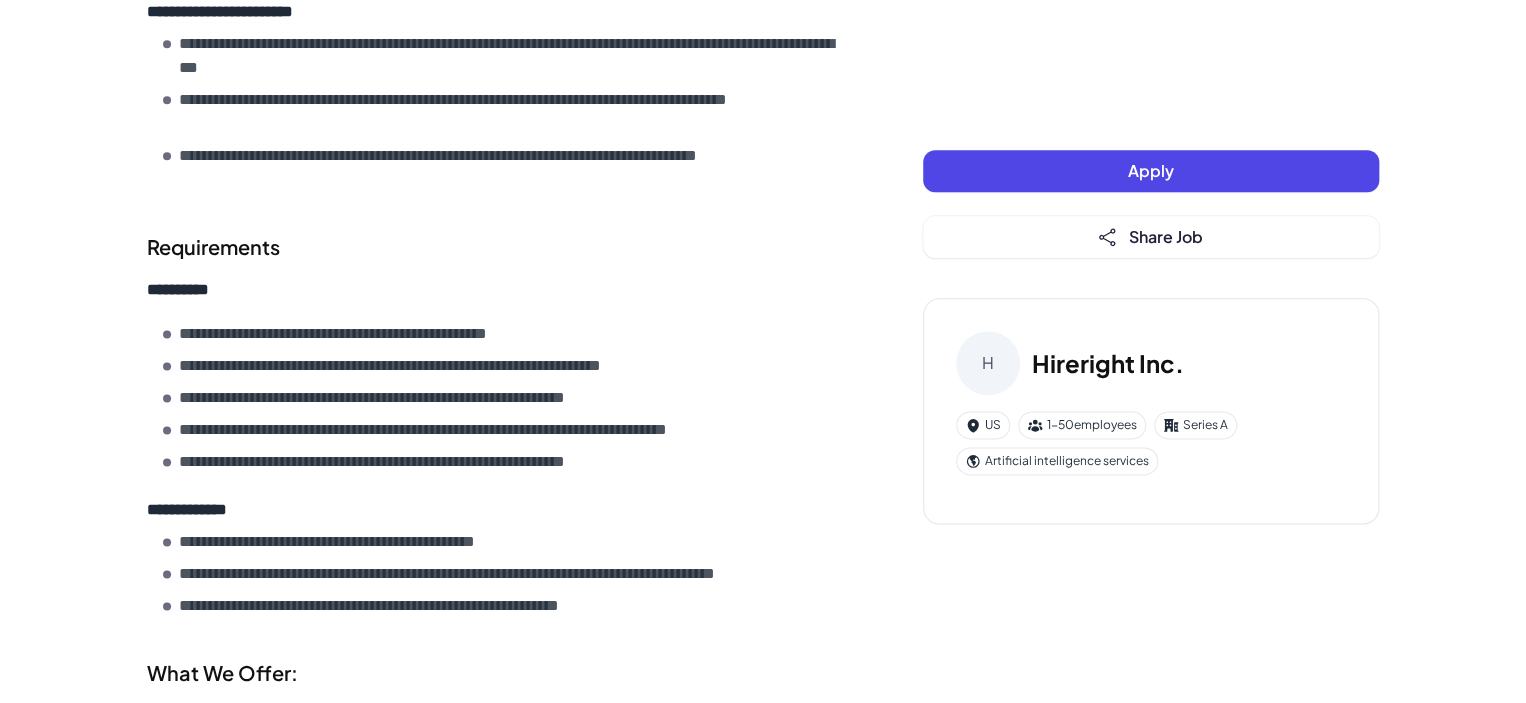 click on "**********" at bounding box center [377, 334] 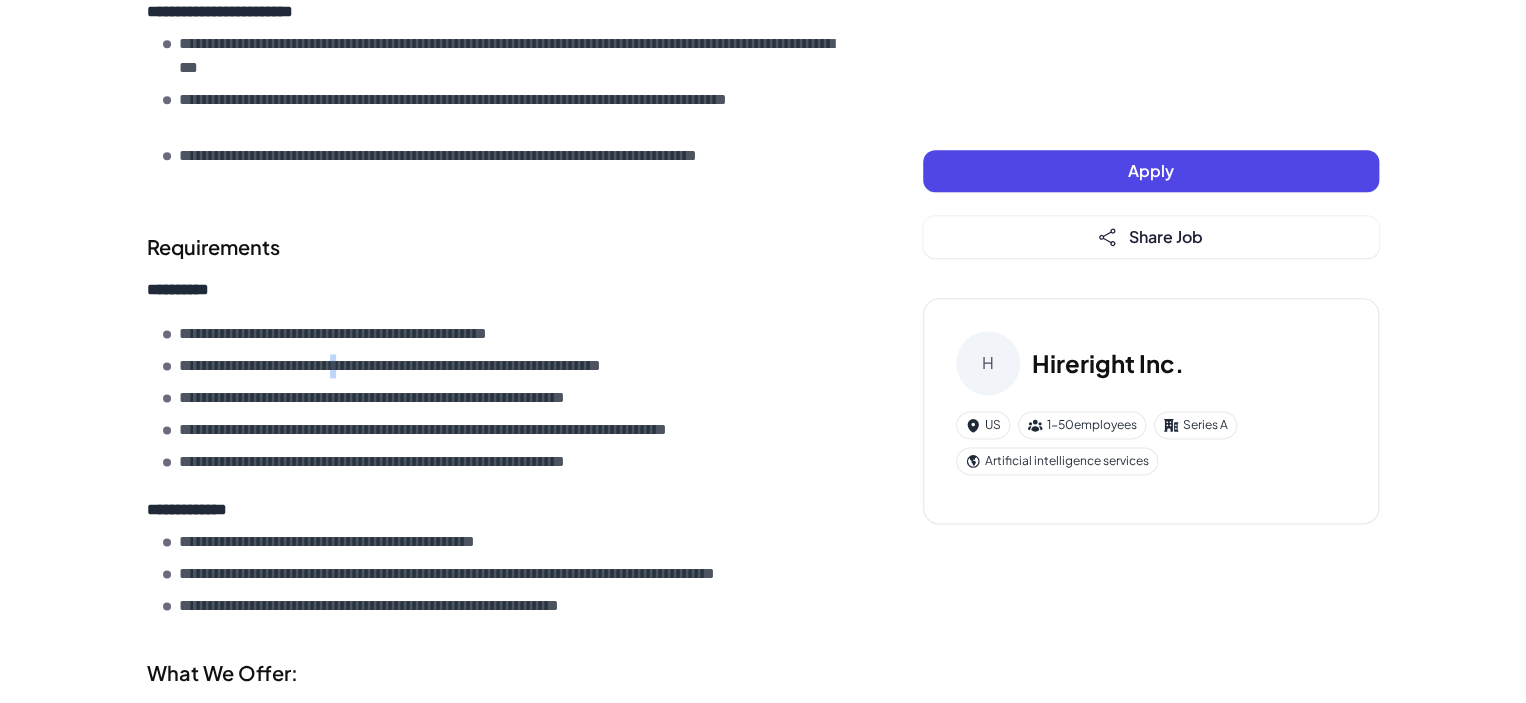 click on "**********" at bounding box center [433, 366] 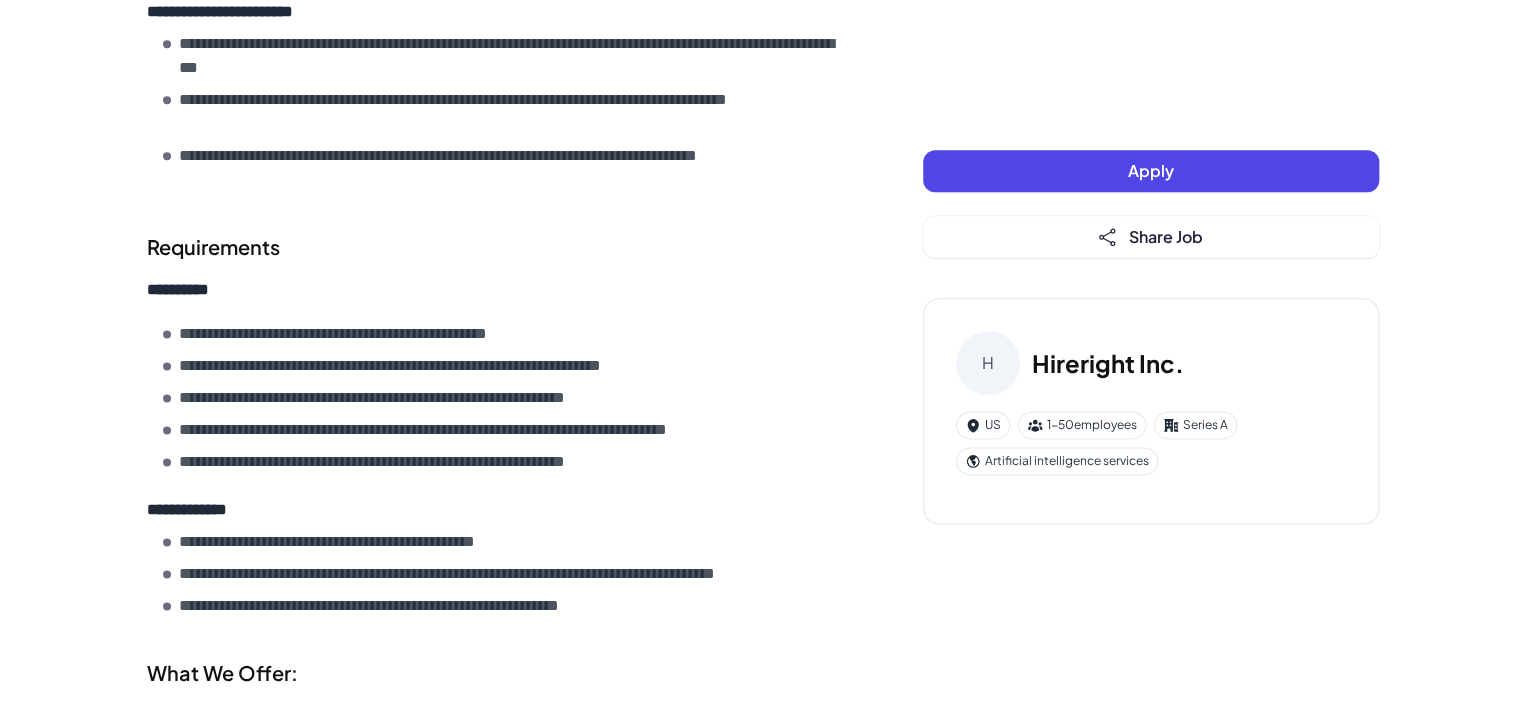 click on "**********" at bounding box center [433, 366] 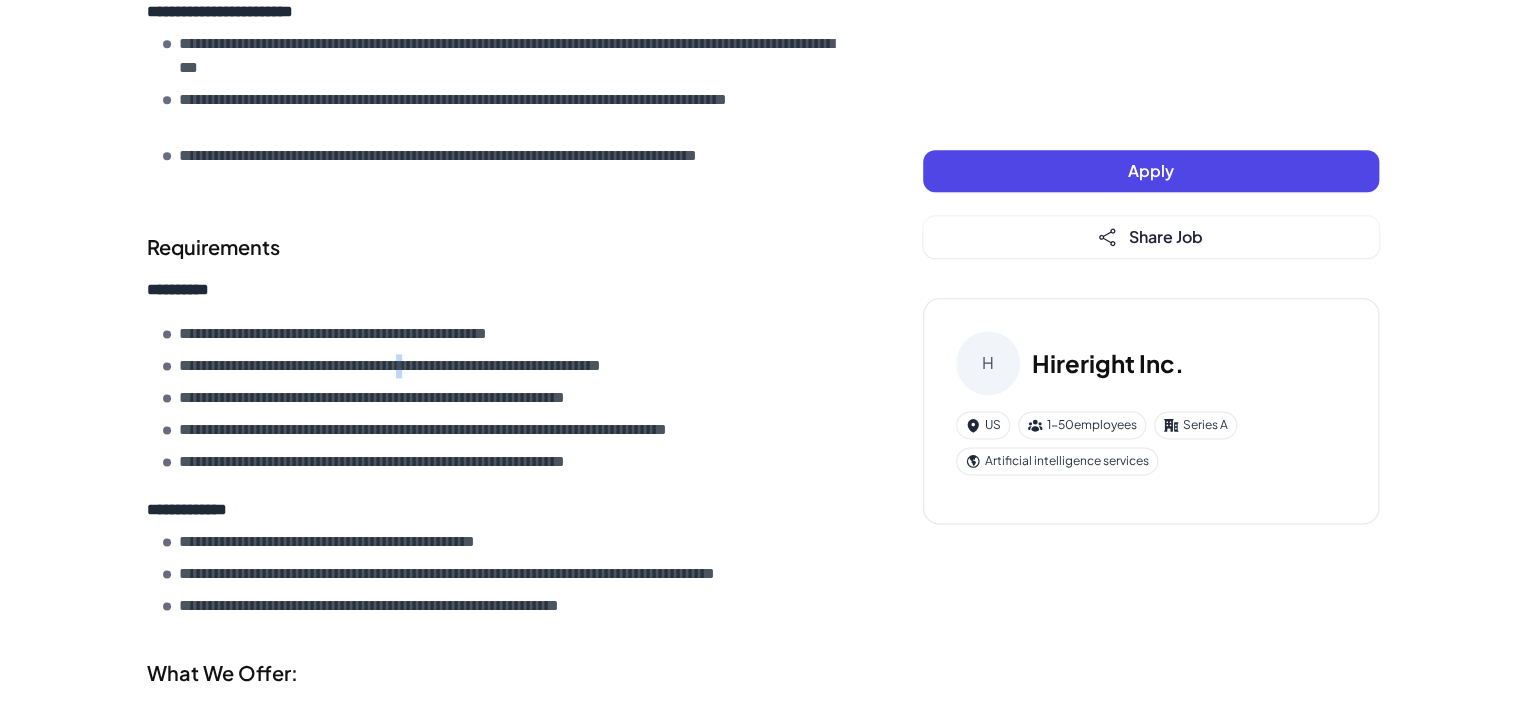 click on "**********" at bounding box center (433, 366) 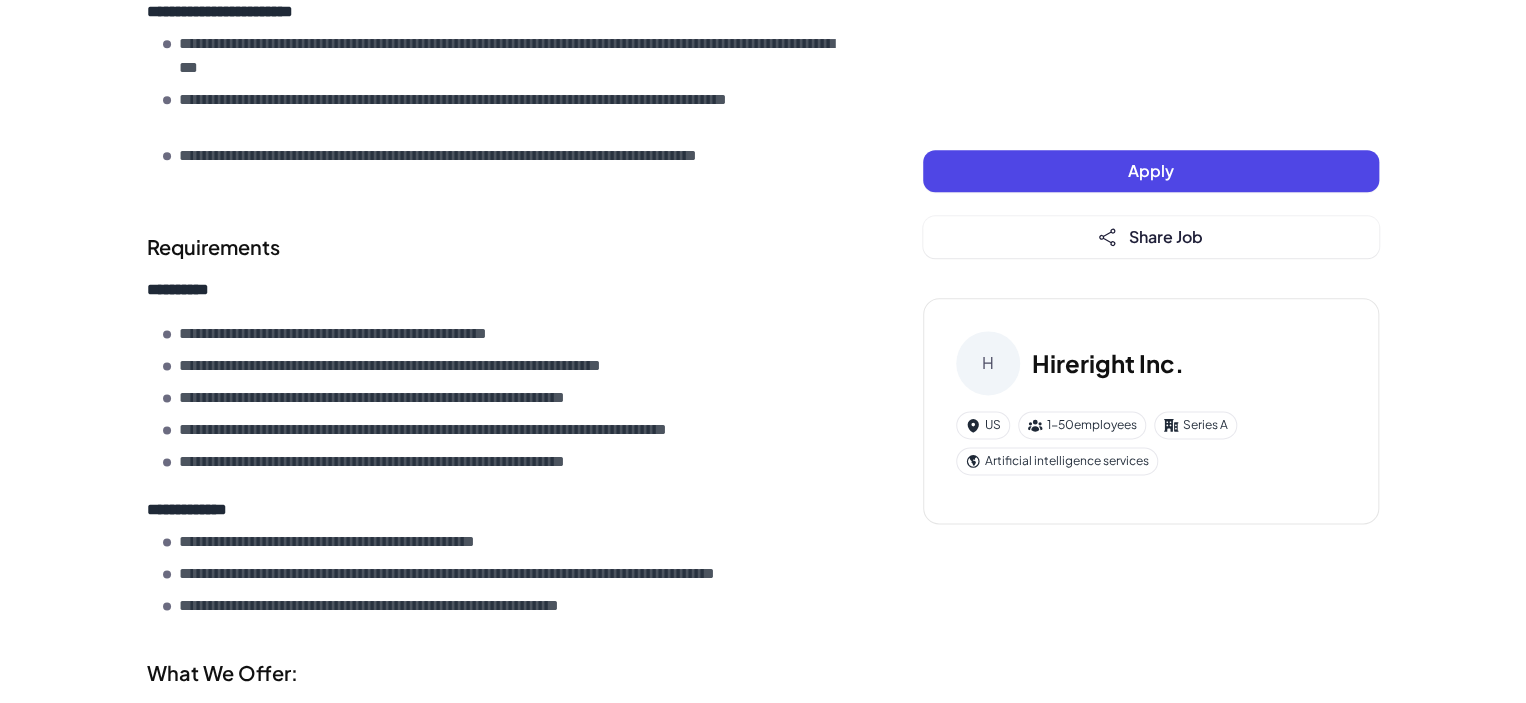 click on "**********" at bounding box center (433, 366) 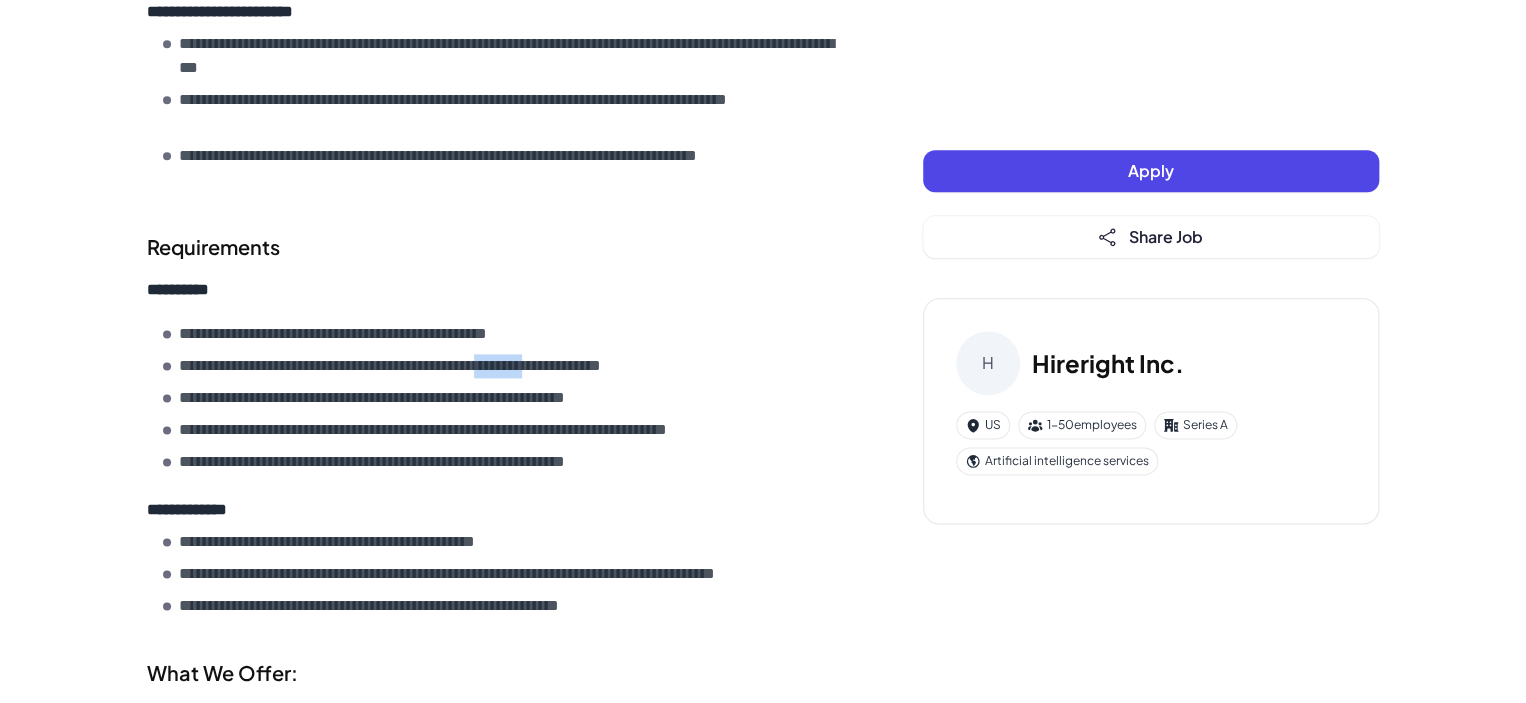 click on "**********" at bounding box center (433, 366) 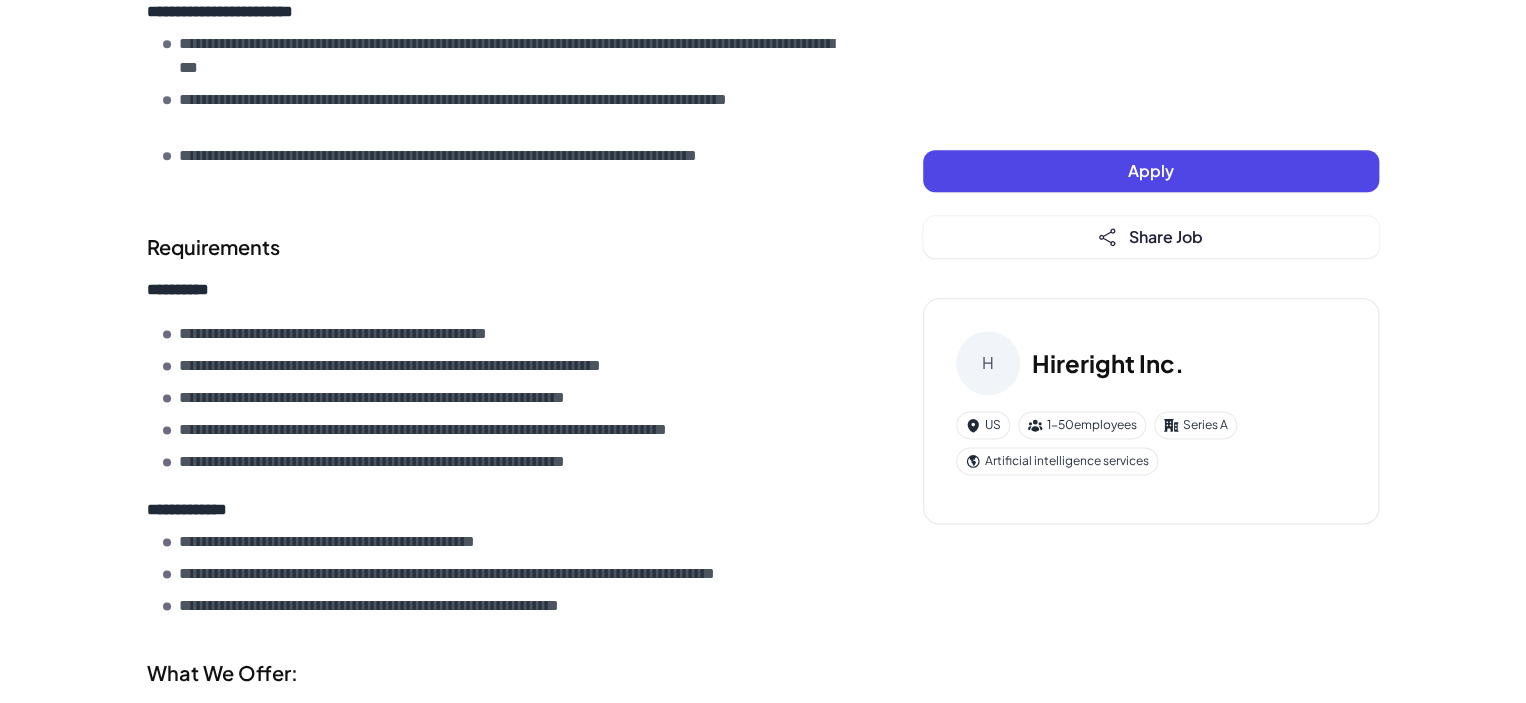 click on "**********" at bounding box center [433, 366] 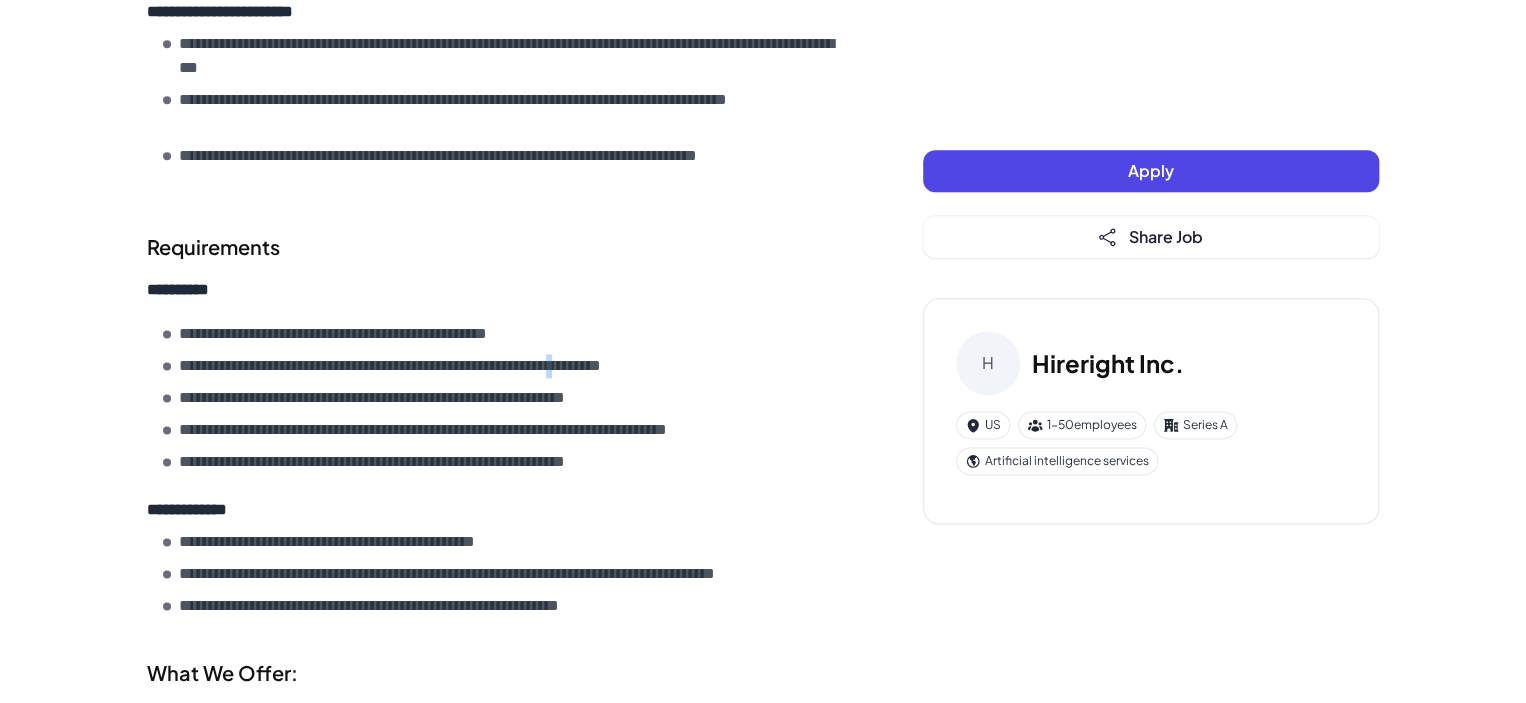 click on "**********" at bounding box center [433, 366] 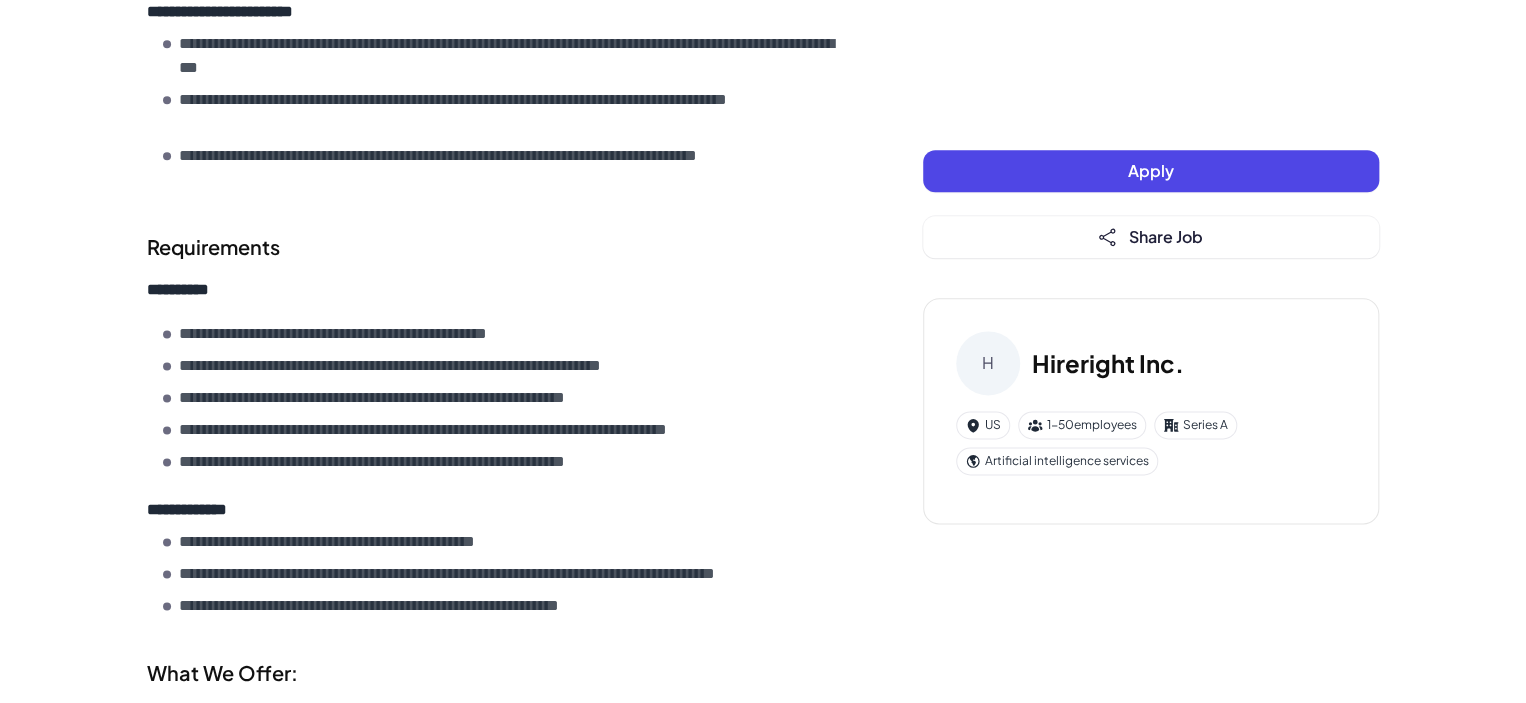 click on "**********" at bounding box center (433, 366) 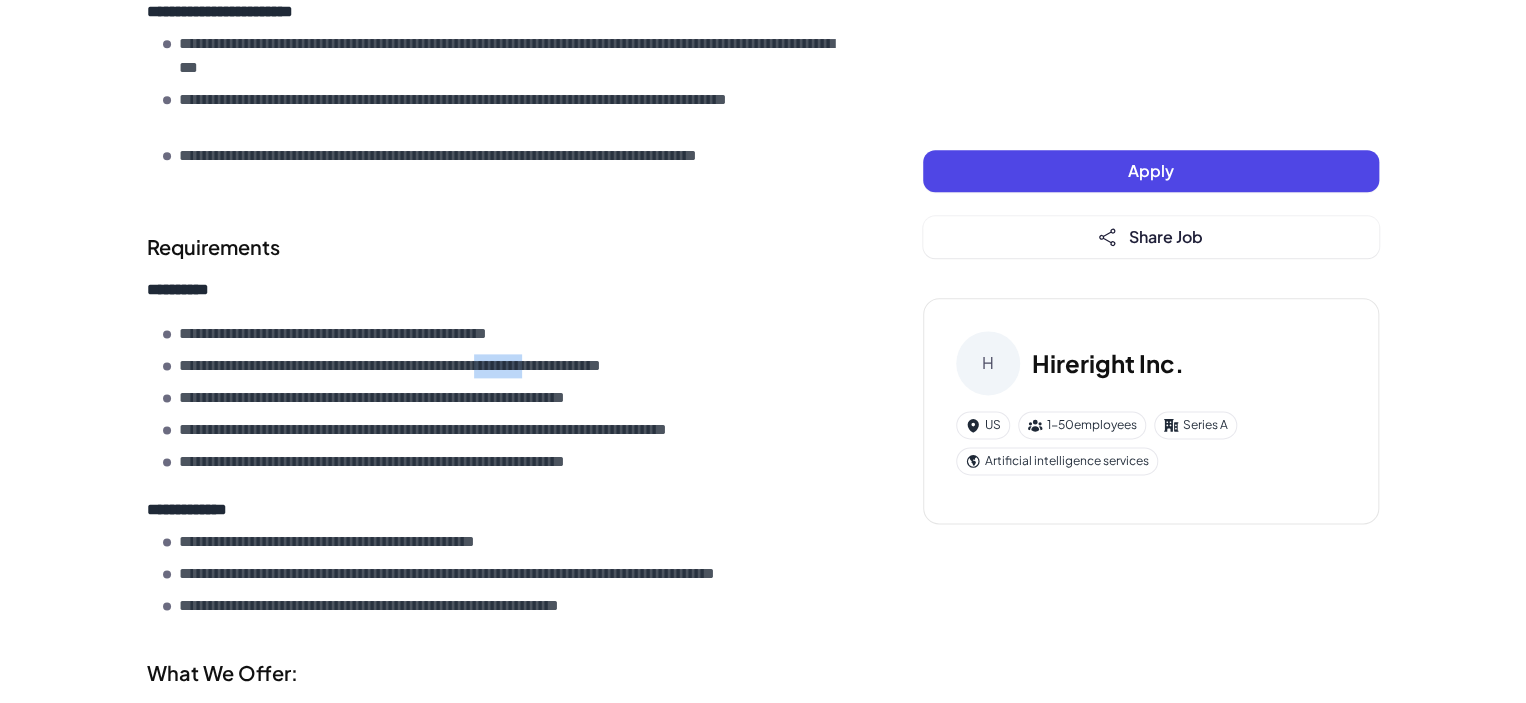 click on "**********" at bounding box center (433, 366) 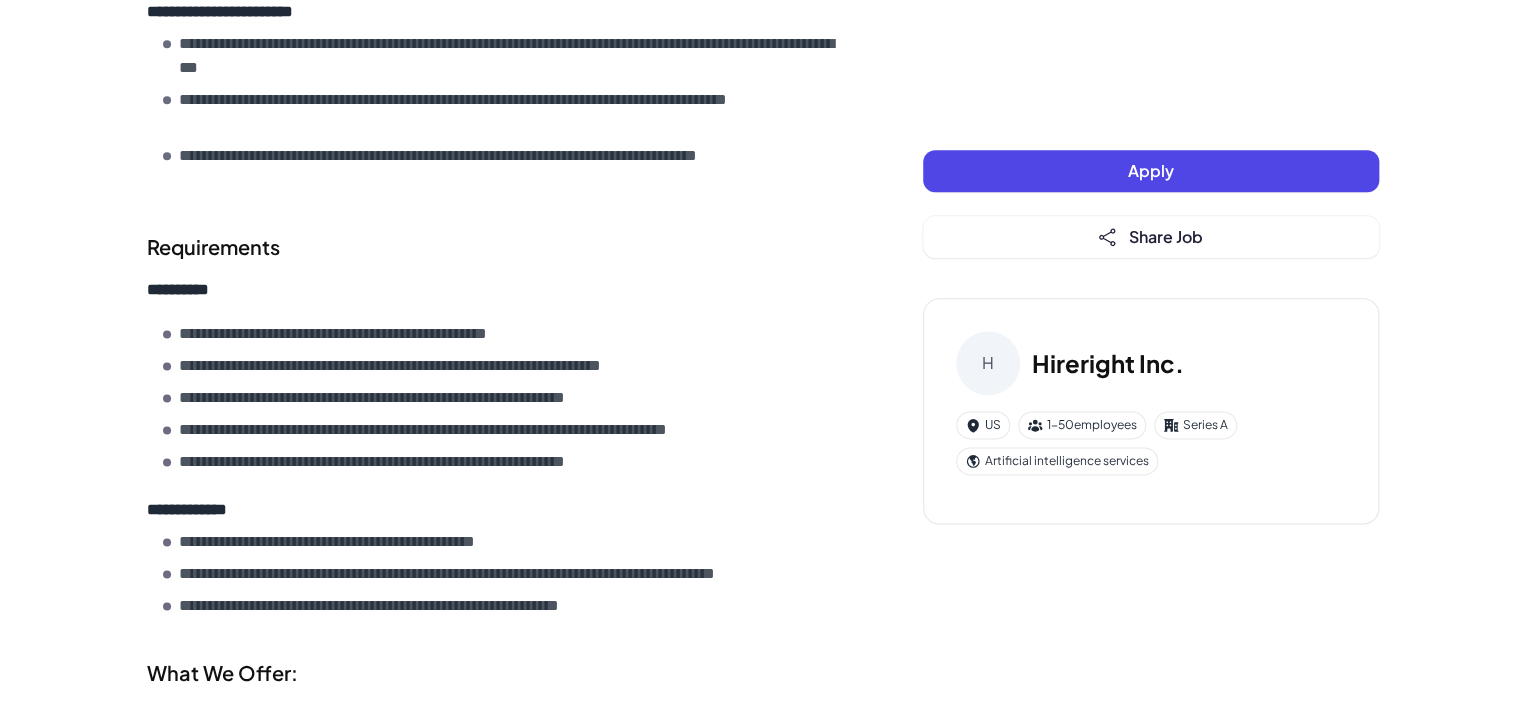 click on "**********" at bounding box center [433, 366] 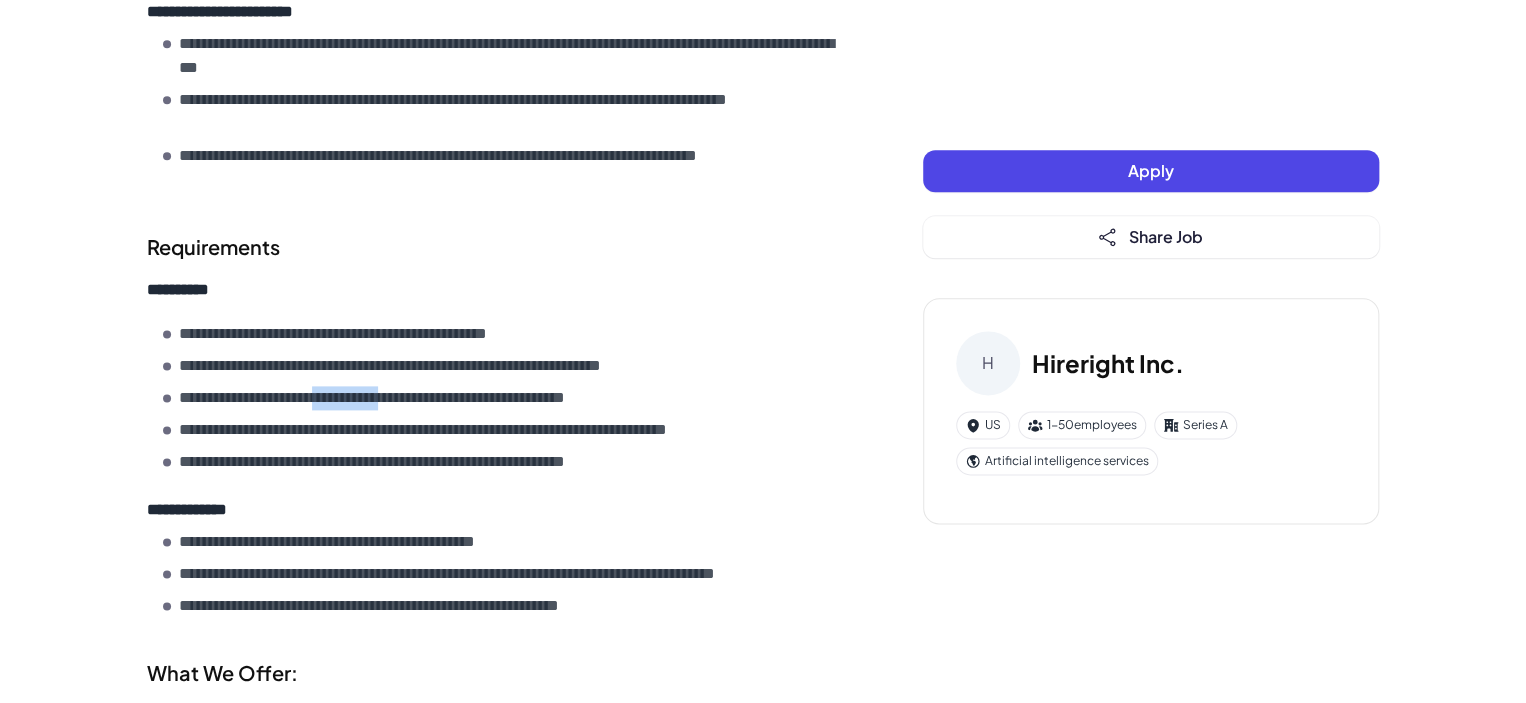 click on "**********" at bounding box center [420, 398] 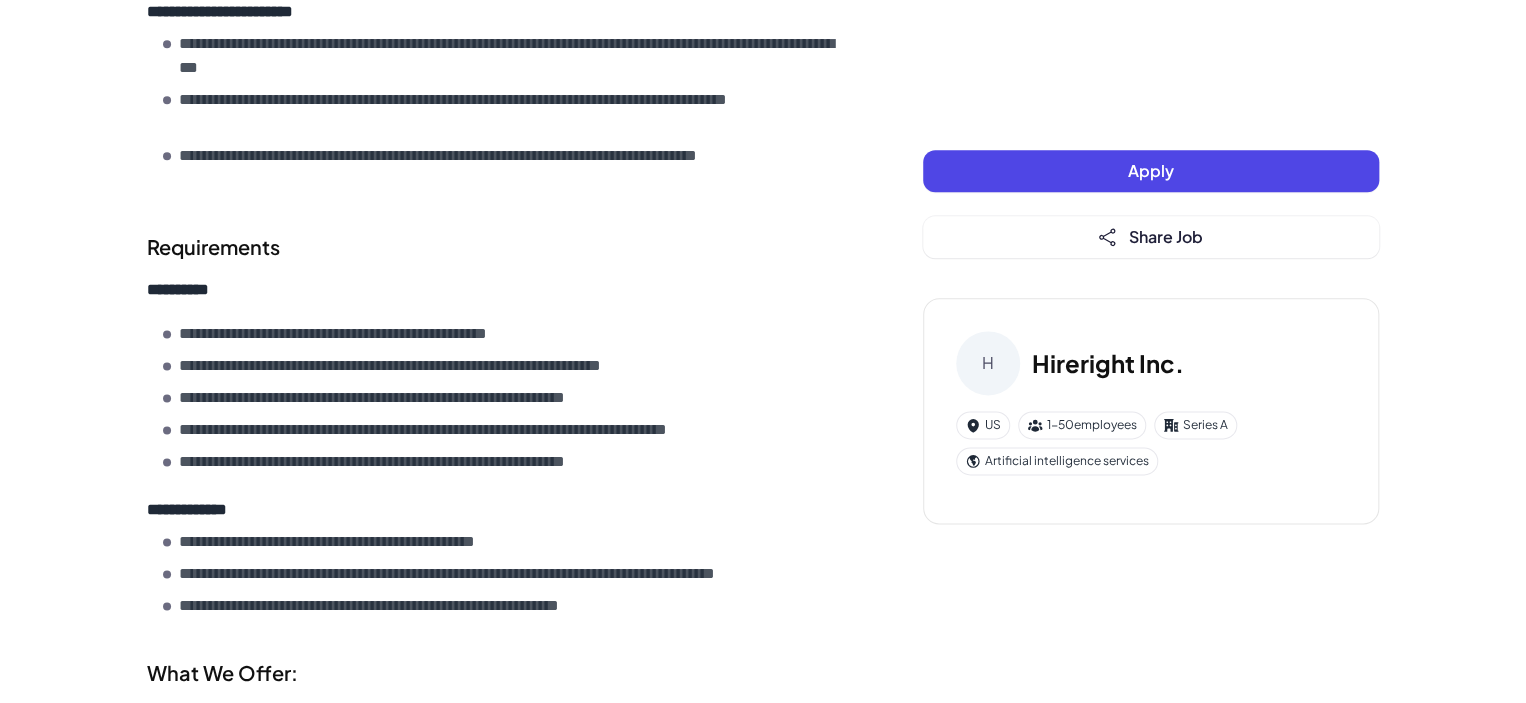 click on "**********" at bounding box center (420, 398) 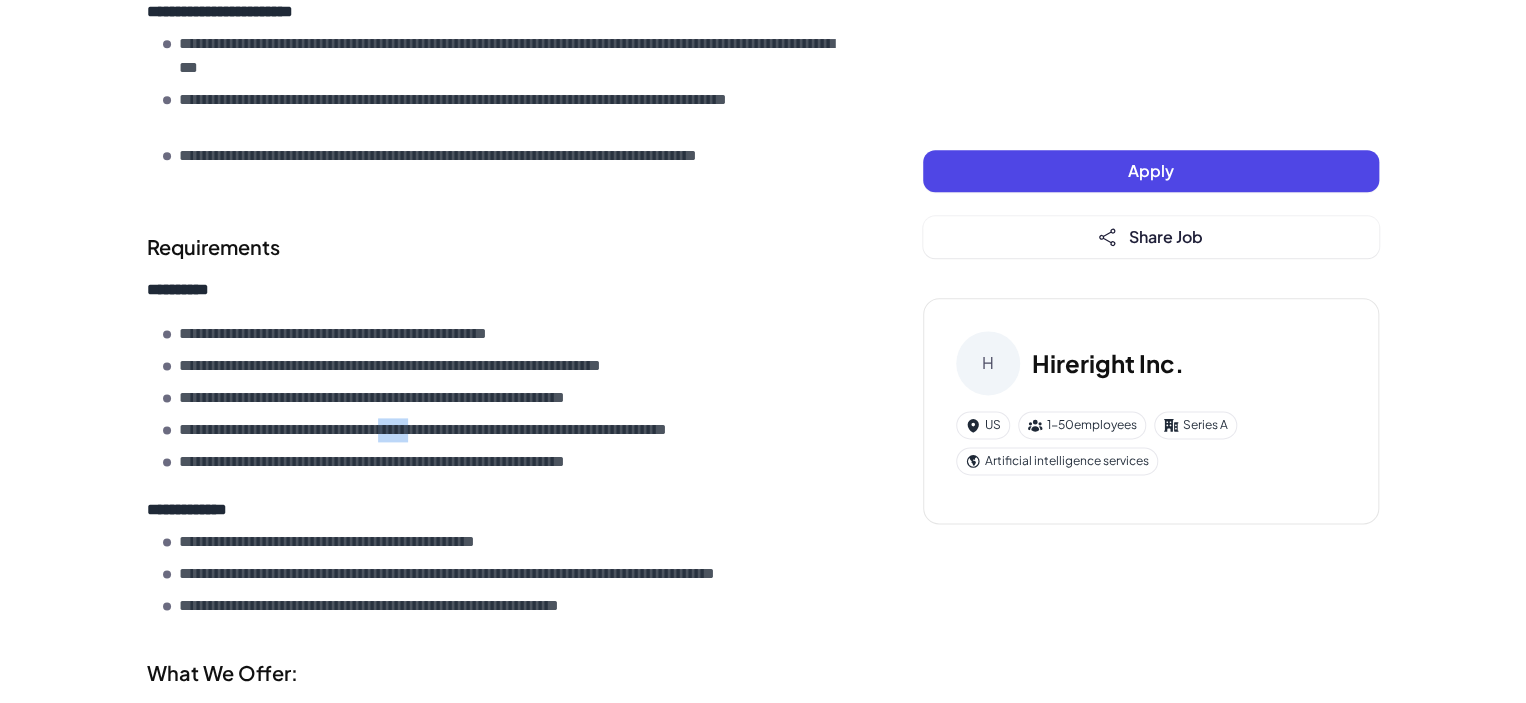 drag, startPoint x: 439, startPoint y: 392, endPoint x: 442, endPoint y: 417, distance: 25.179358 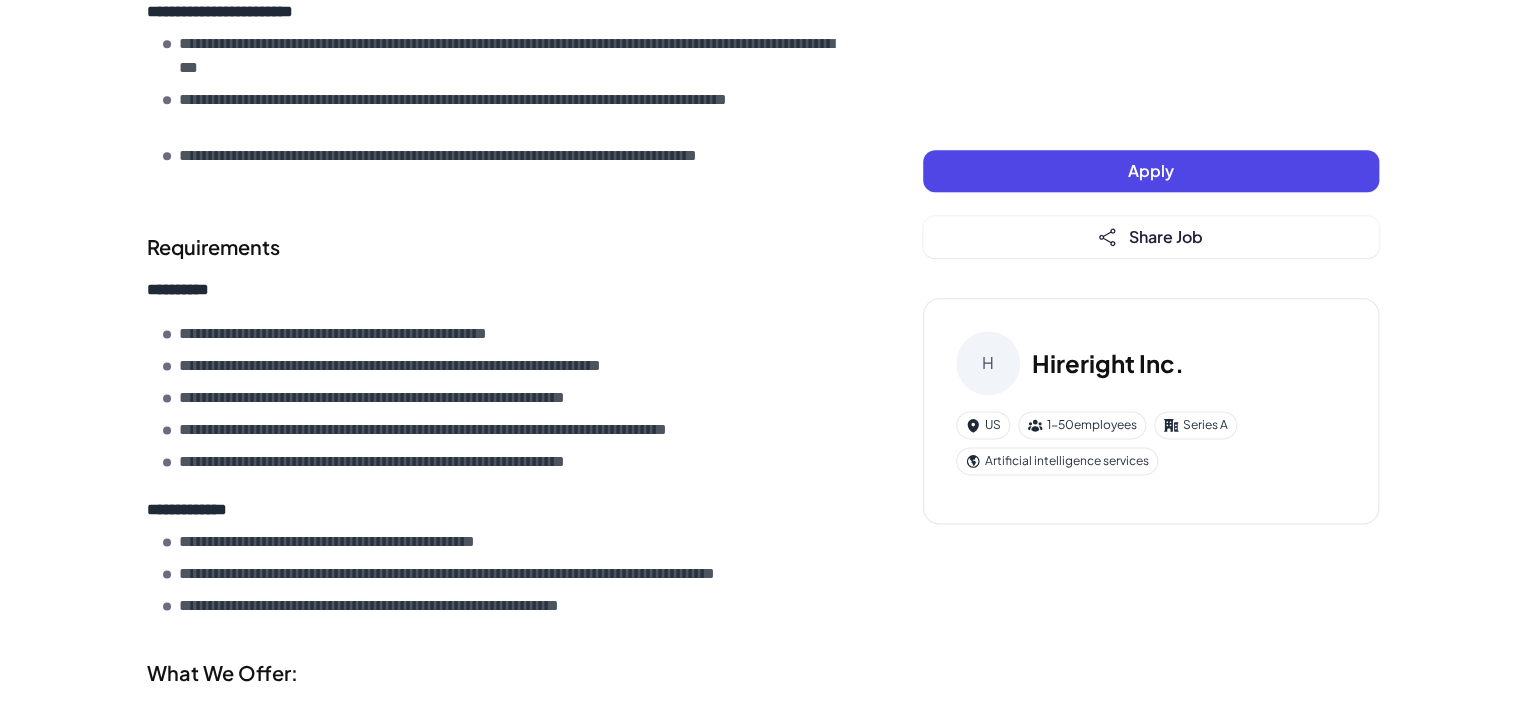 click on "**********" at bounding box center (429, 462) 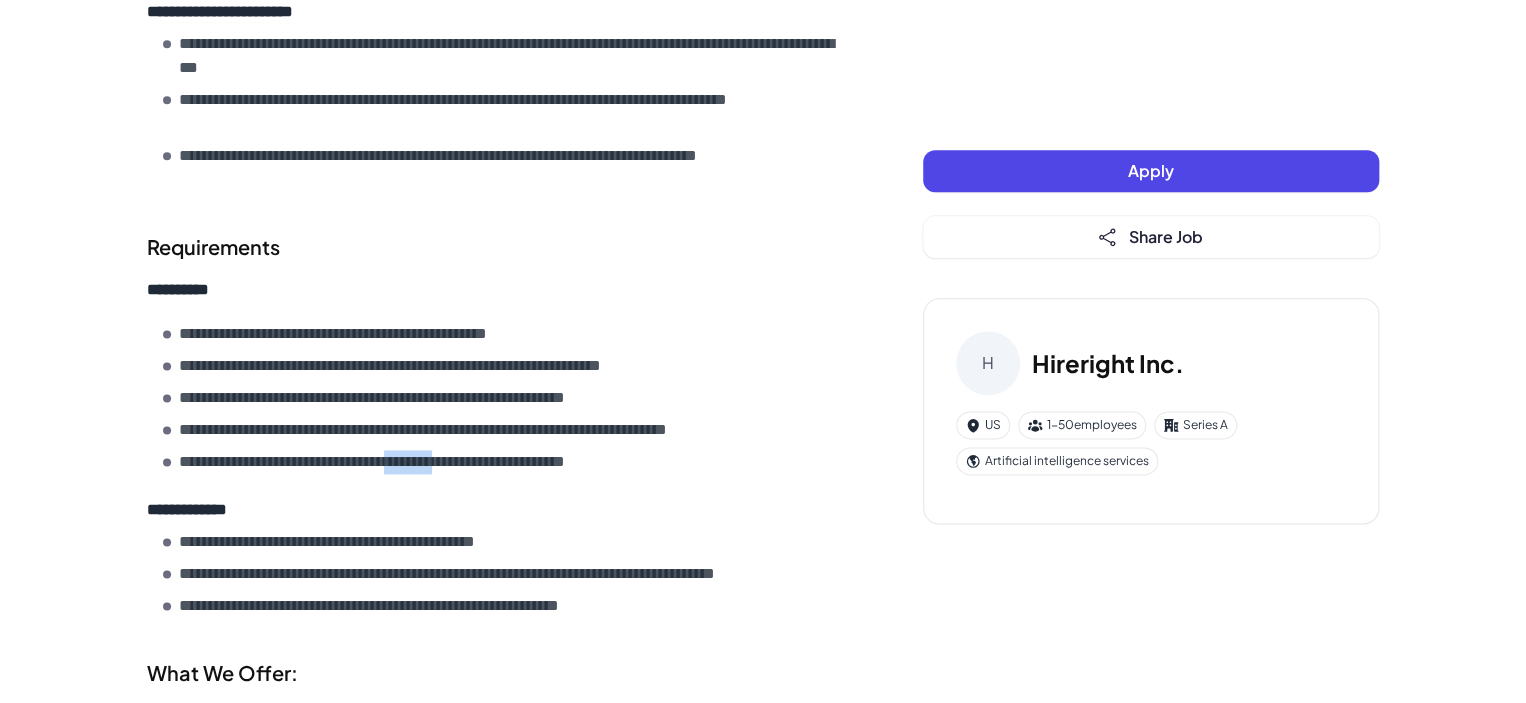 click on "**********" at bounding box center [429, 462] 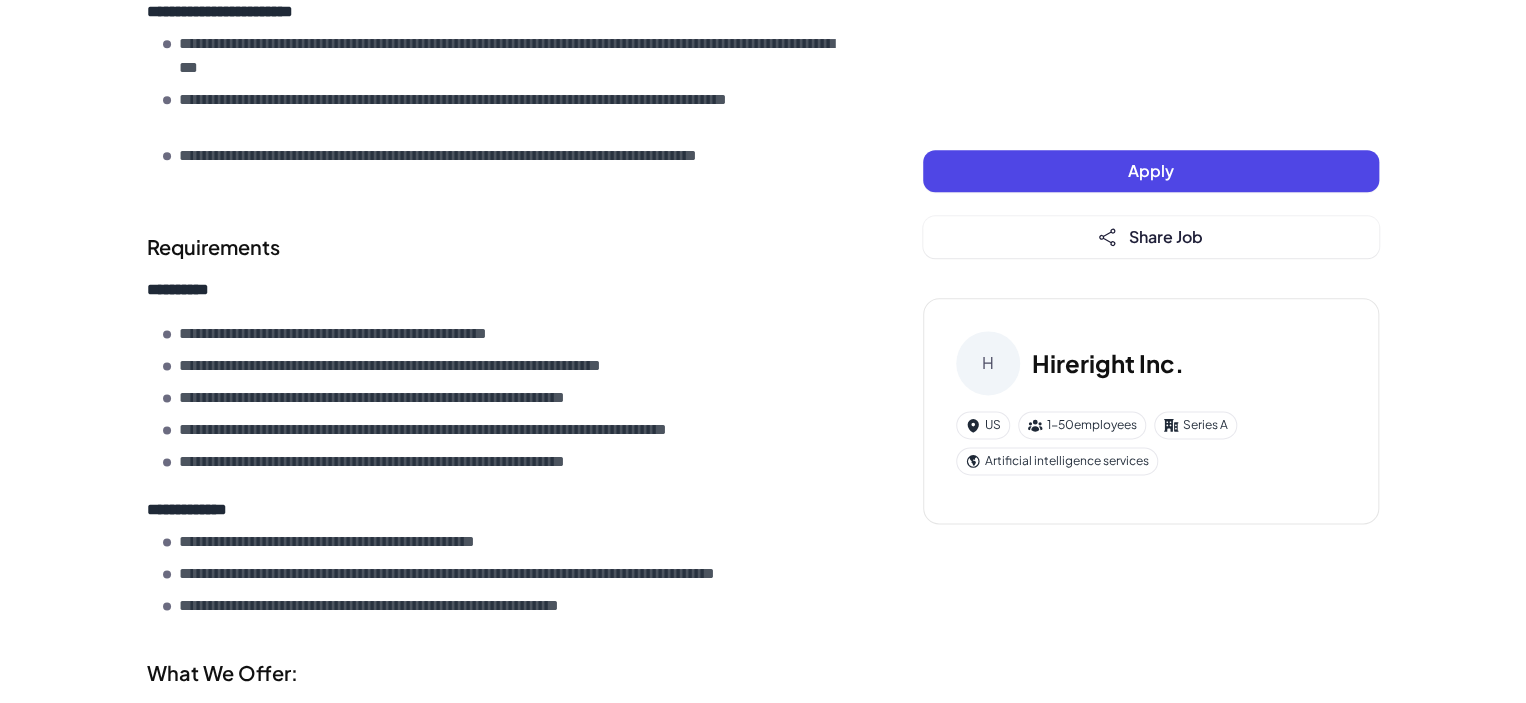 click on "**********" at bounding box center (429, 462) 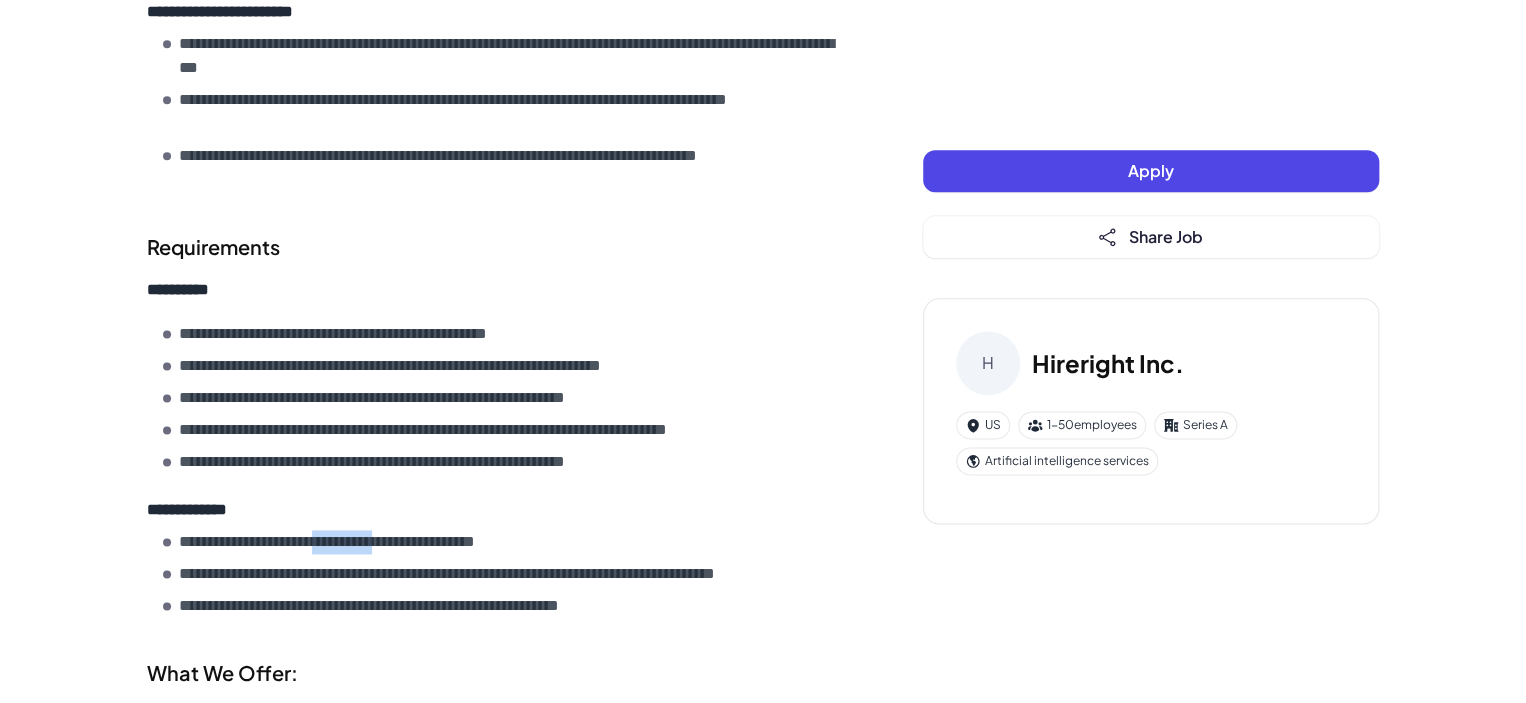 click on "**********" at bounding box center [366, 542] 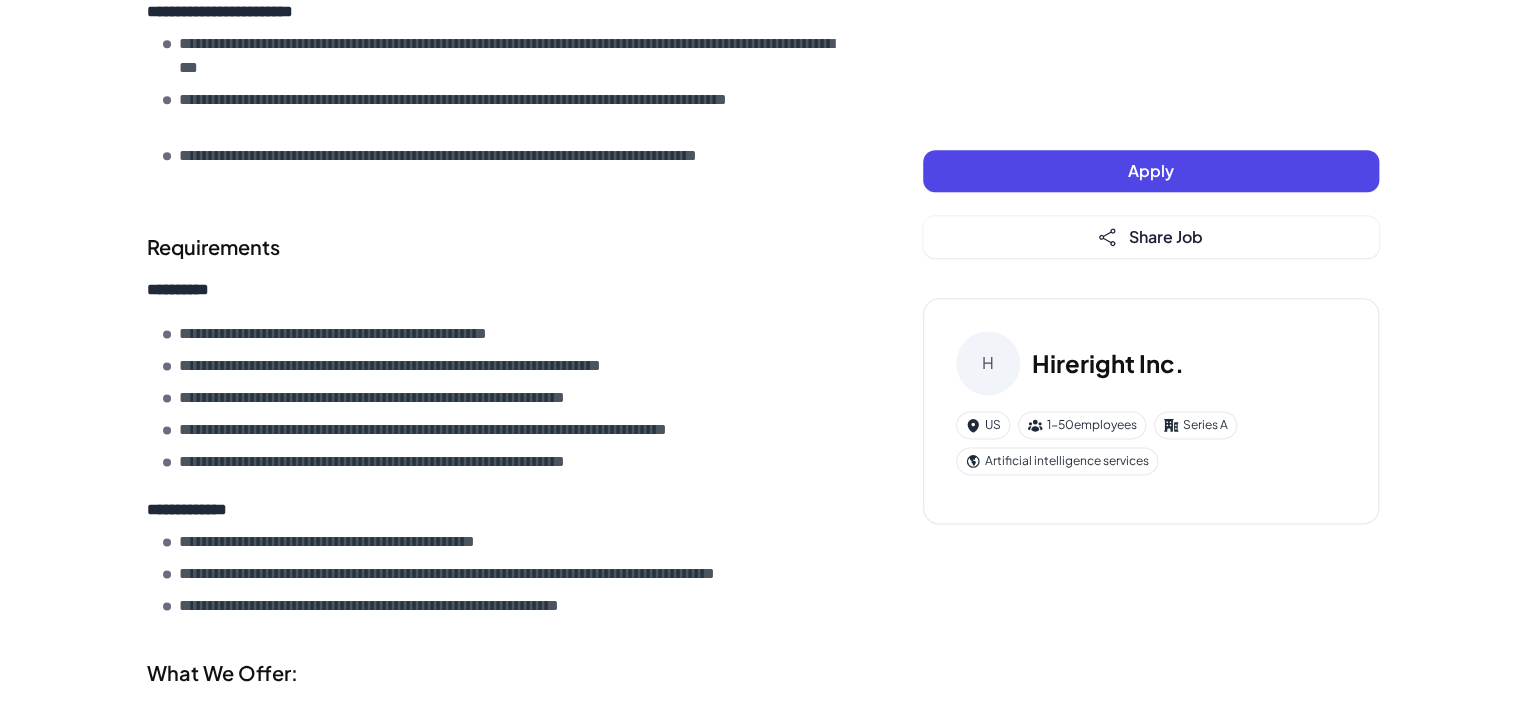 click on "**********" at bounding box center [487, 430] 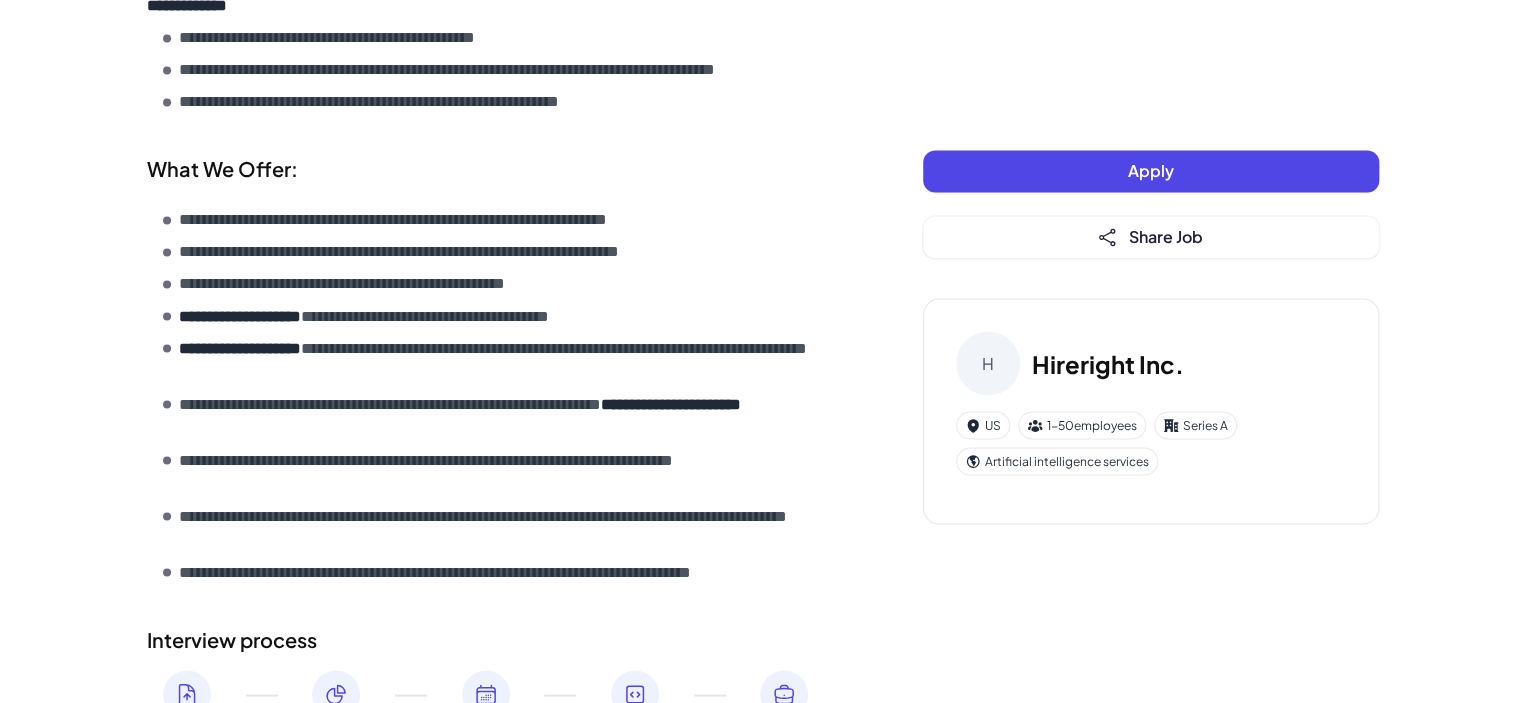 scroll, scrollTop: 1457, scrollLeft: 0, axis: vertical 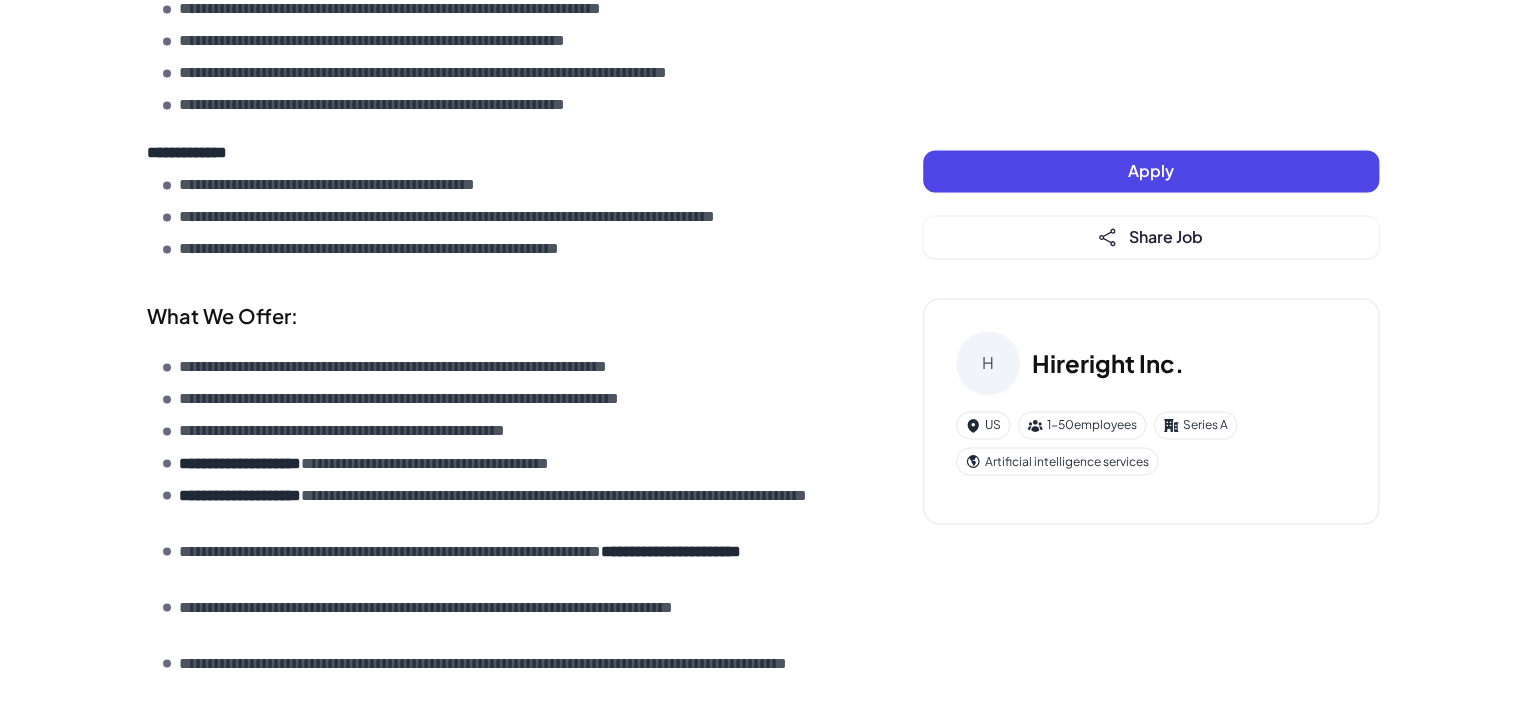 click on "**********" at bounding box center [440, 367] 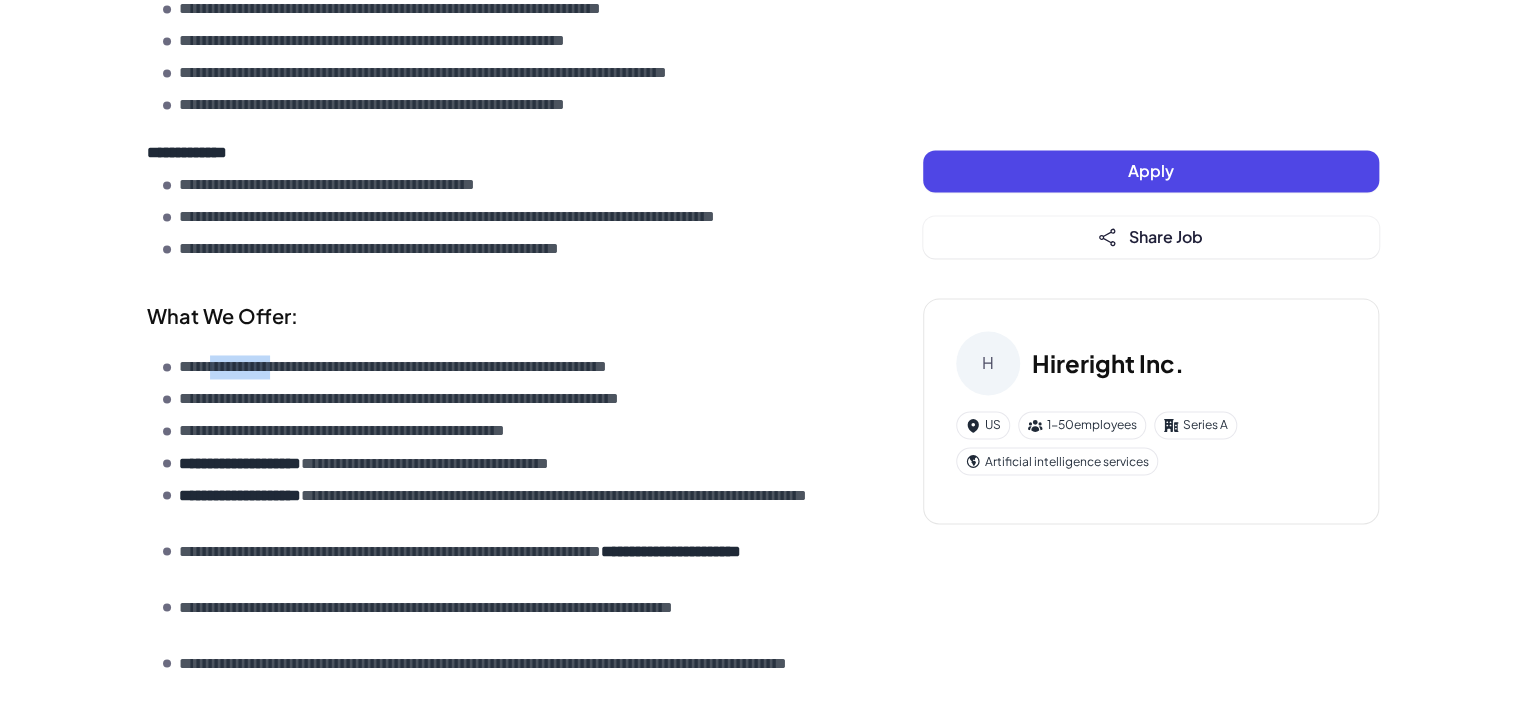 click on "**********" at bounding box center [440, 367] 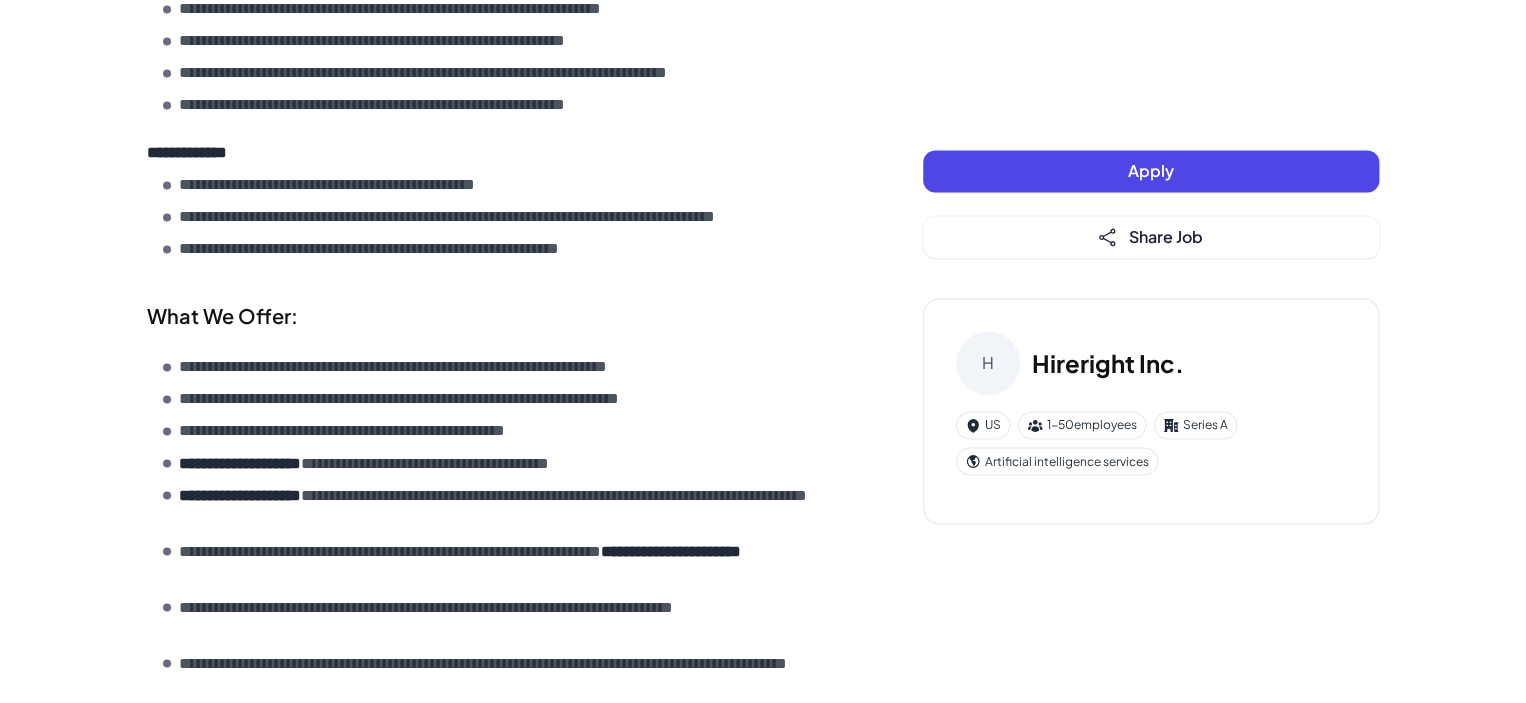 click on "**********" at bounding box center (440, 367) 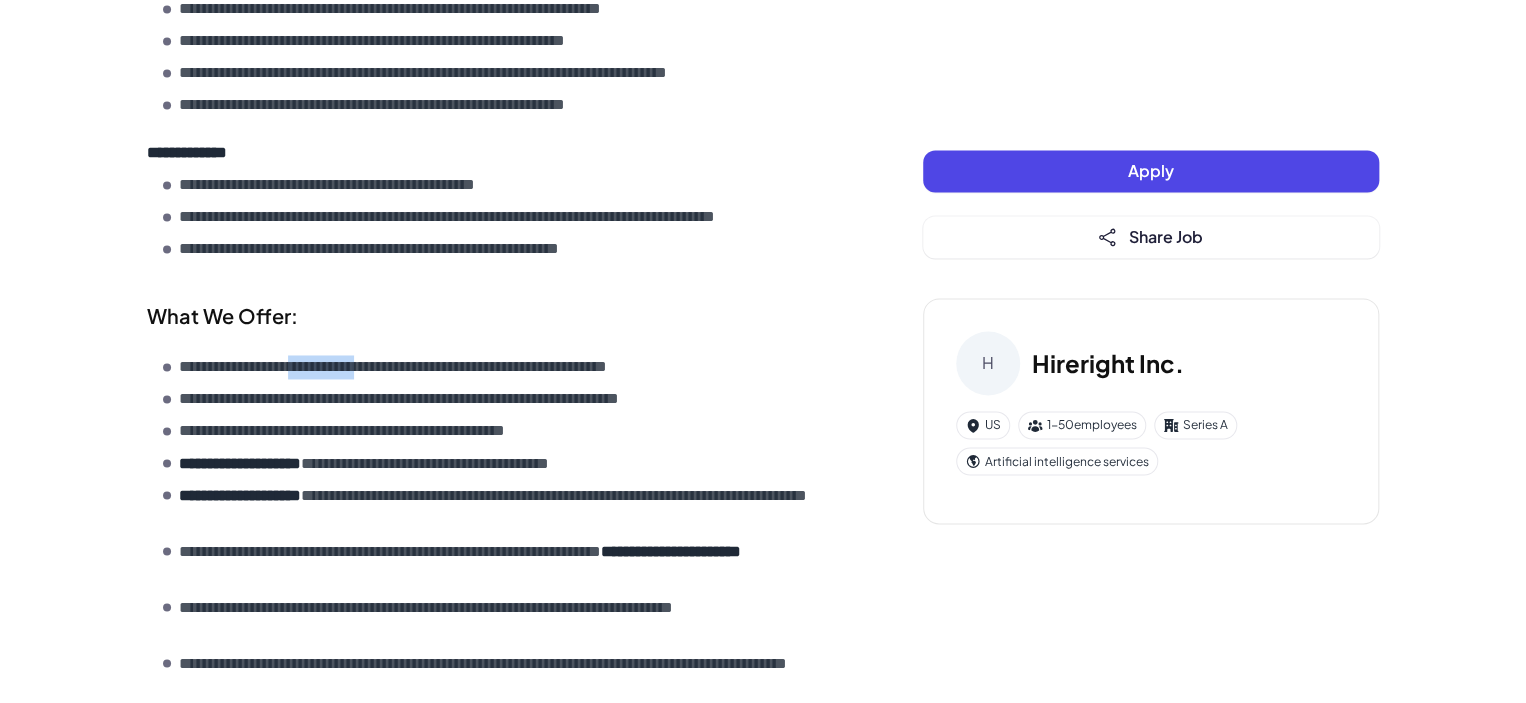 click on "**********" at bounding box center [440, 367] 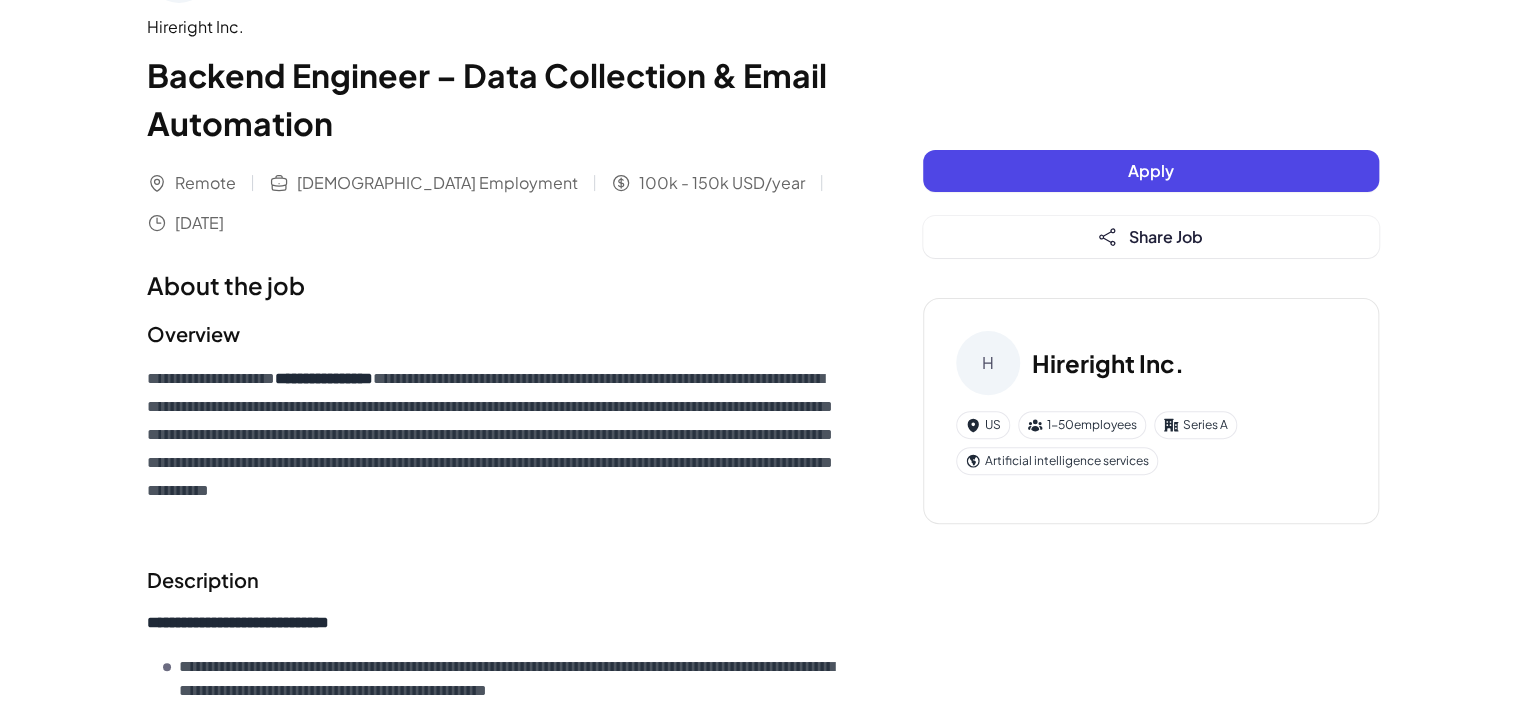 scroll, scrollTop: 0, scrollLeft: 0, axis: both 